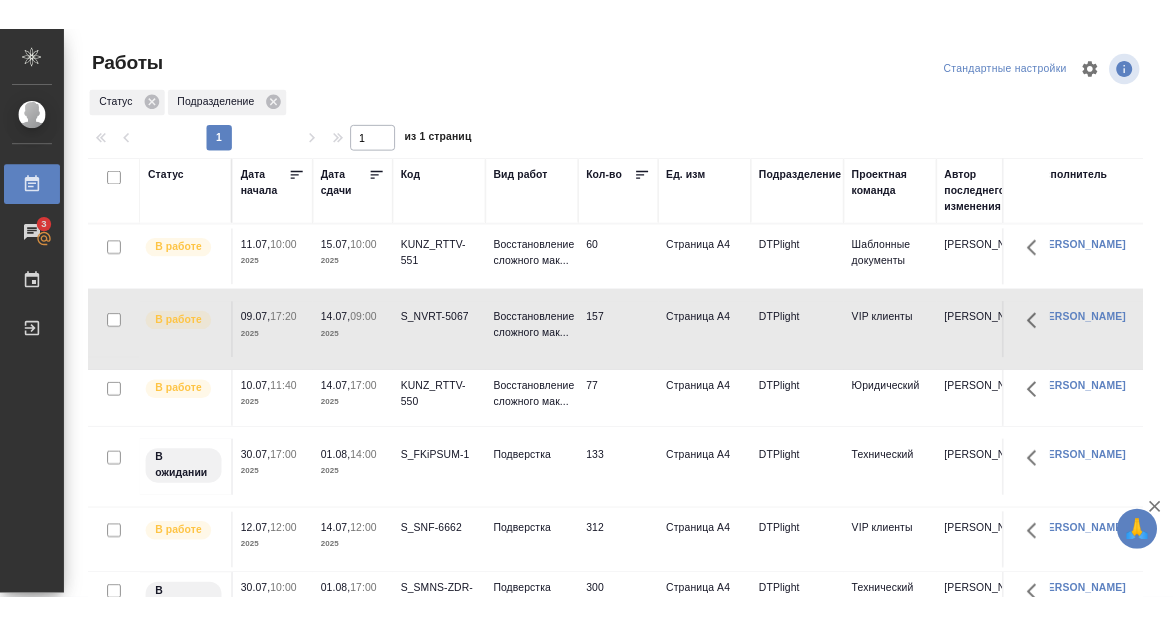 scroll, scrollTop: 0, scrollLeft: 0, axis: both 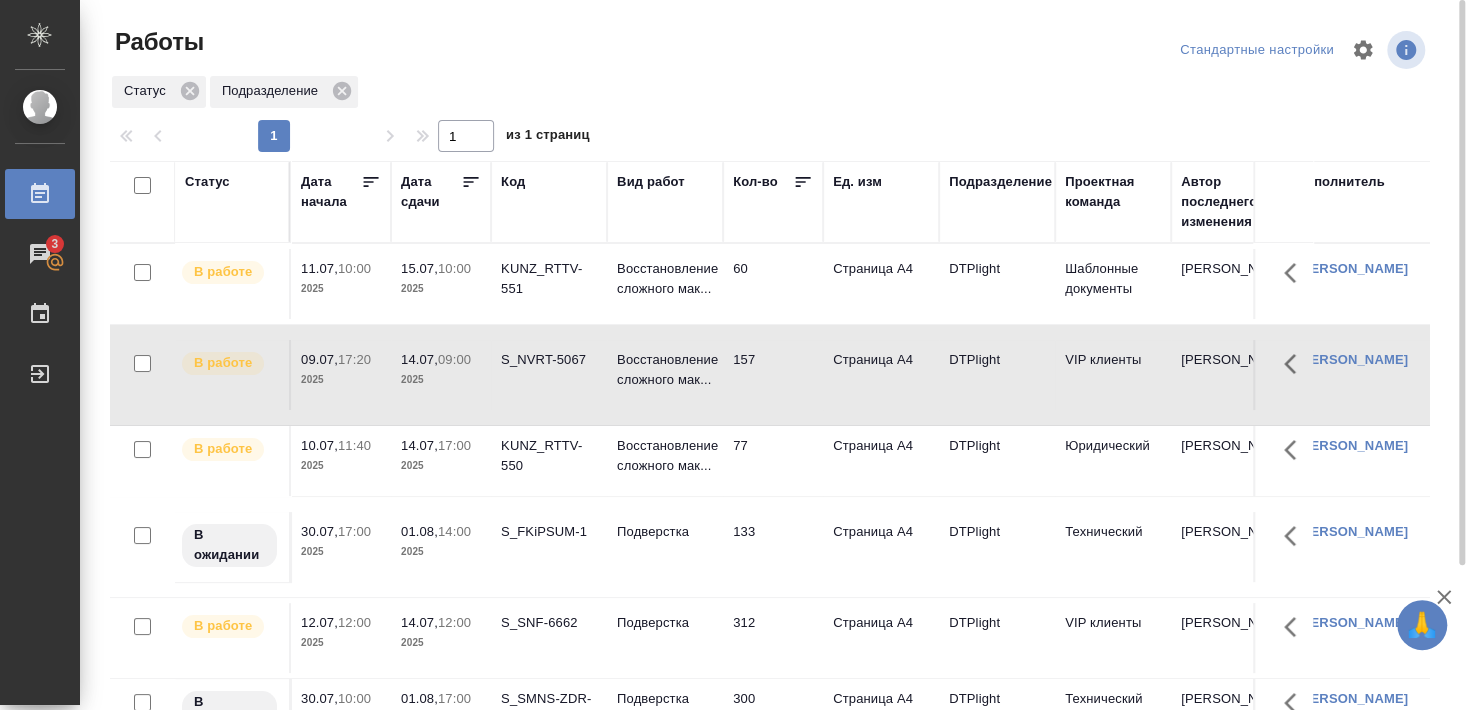 click on "S_SNF-6662" at bounding box center [549, 279] 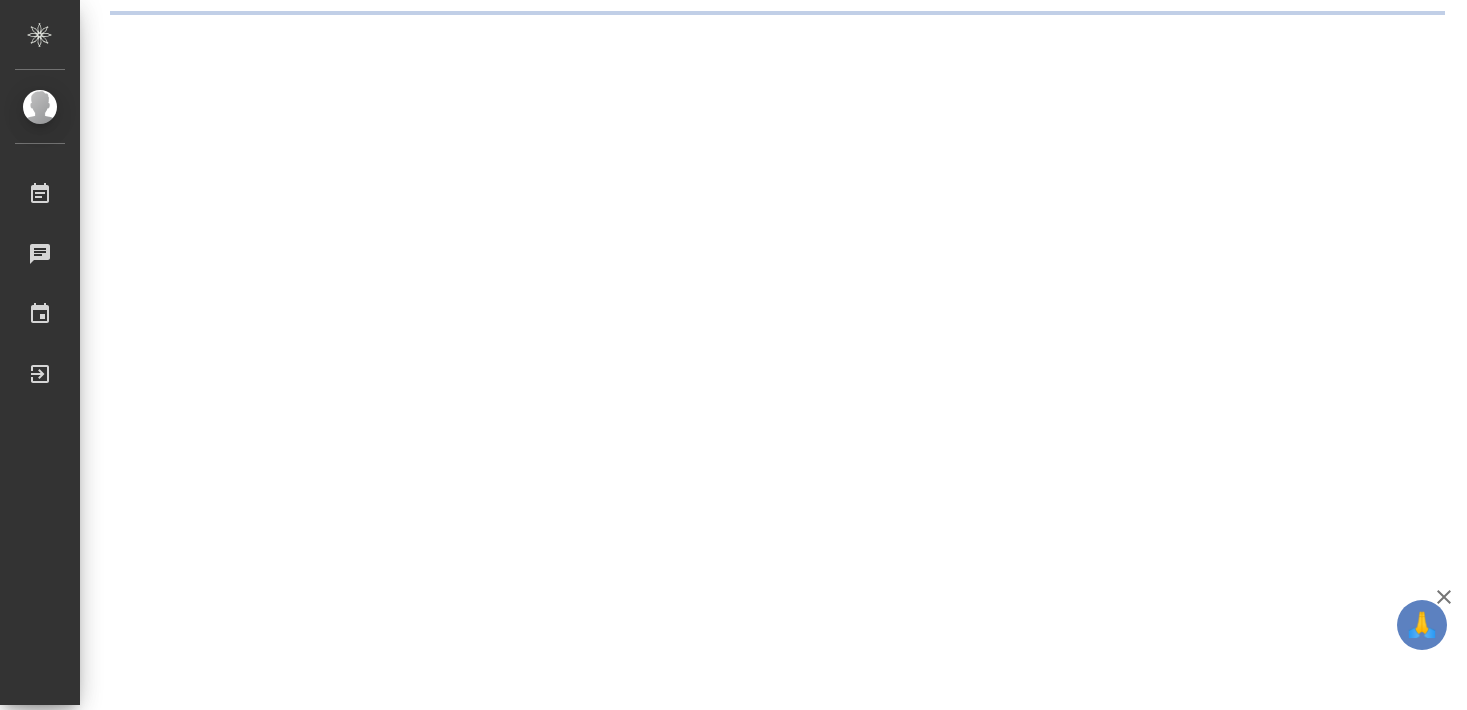 scroll, scrollTop: 0, scrollLeft: 0, axis: both 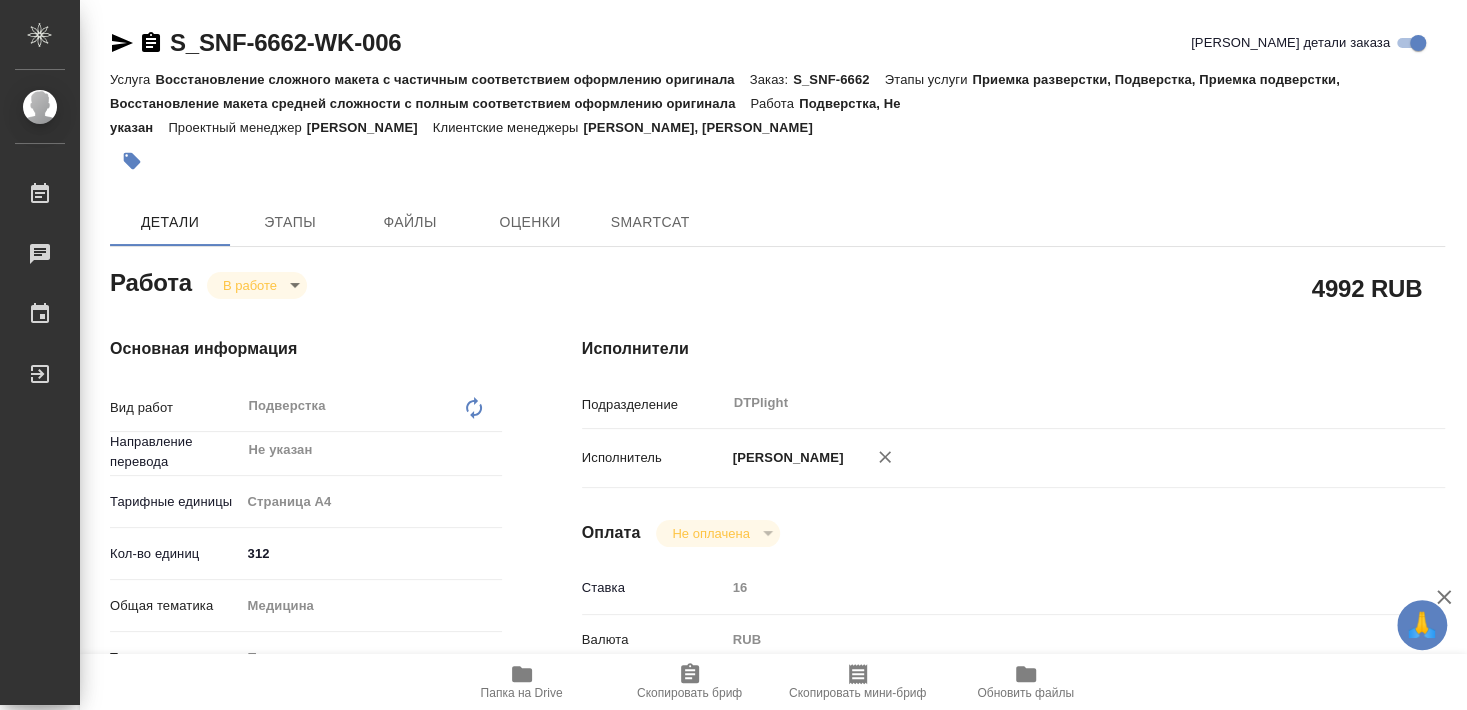 type on "x" 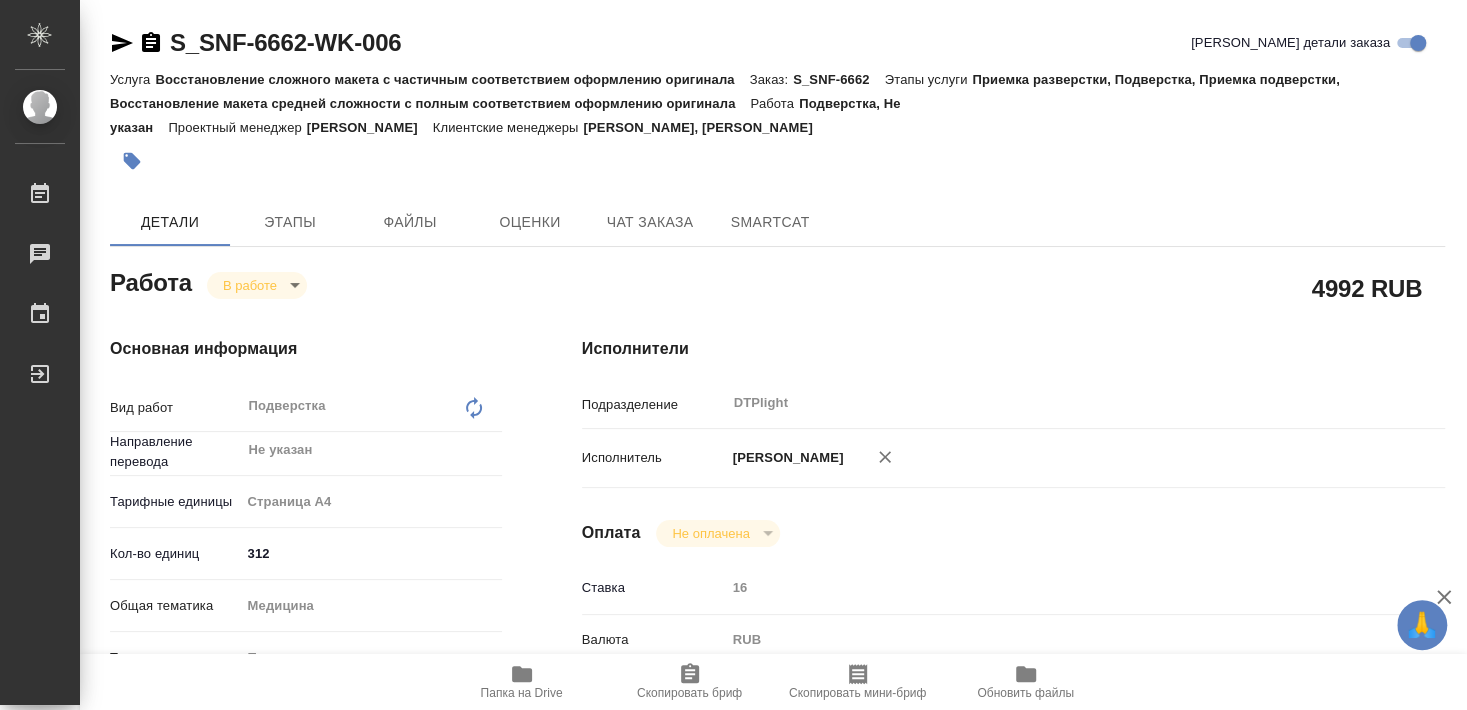 type on "x" 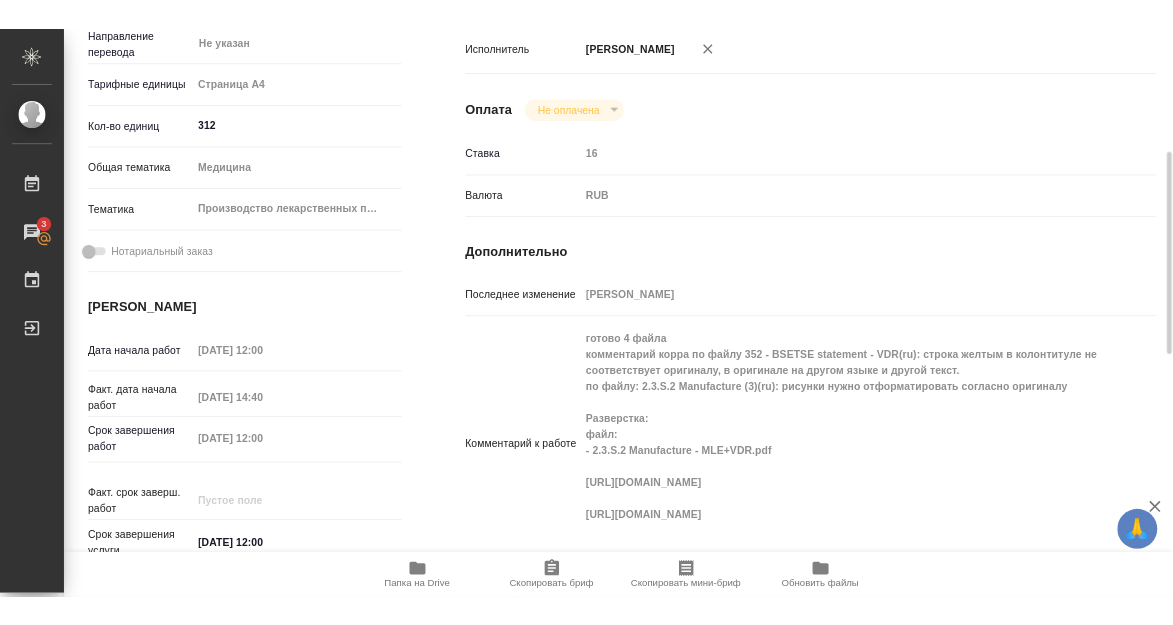scroll, scrollTop: 540, scrollLeft: 0, axis: vertical 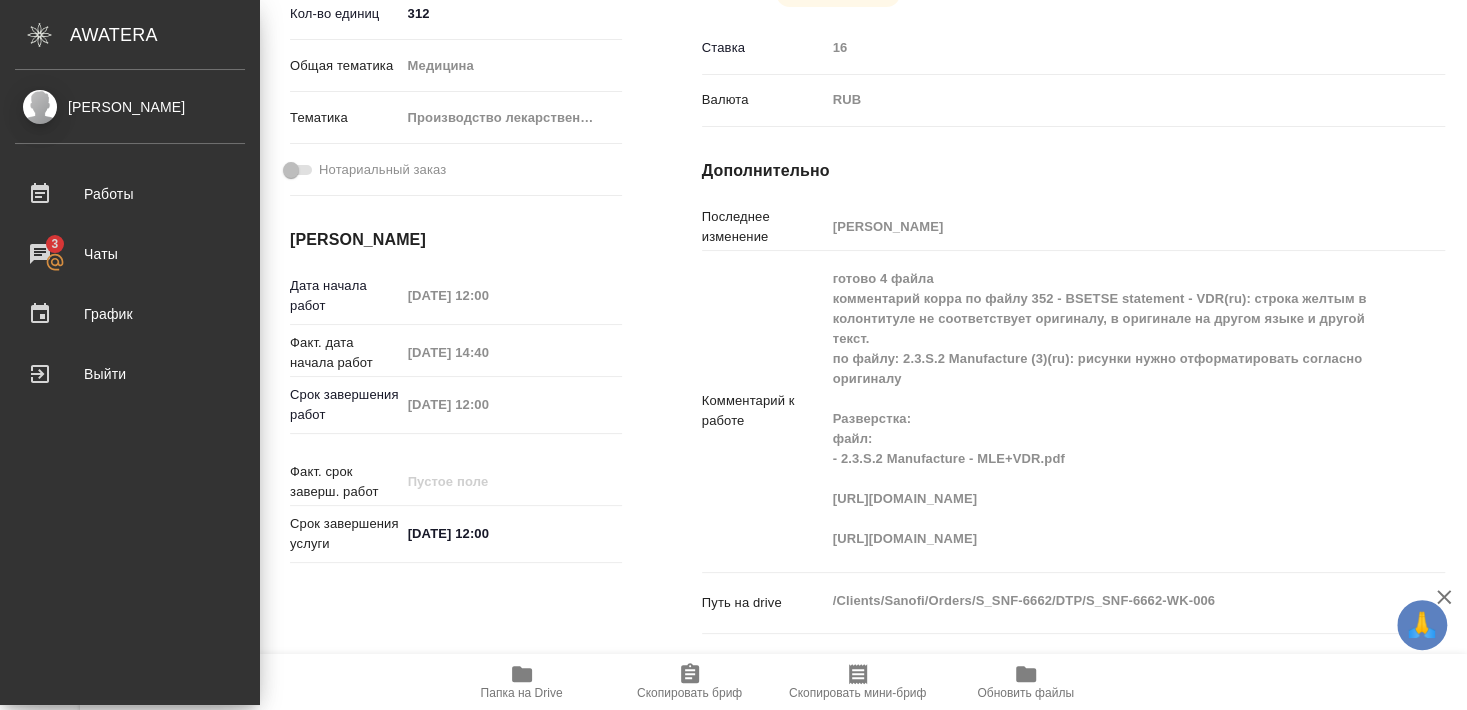type on "x" 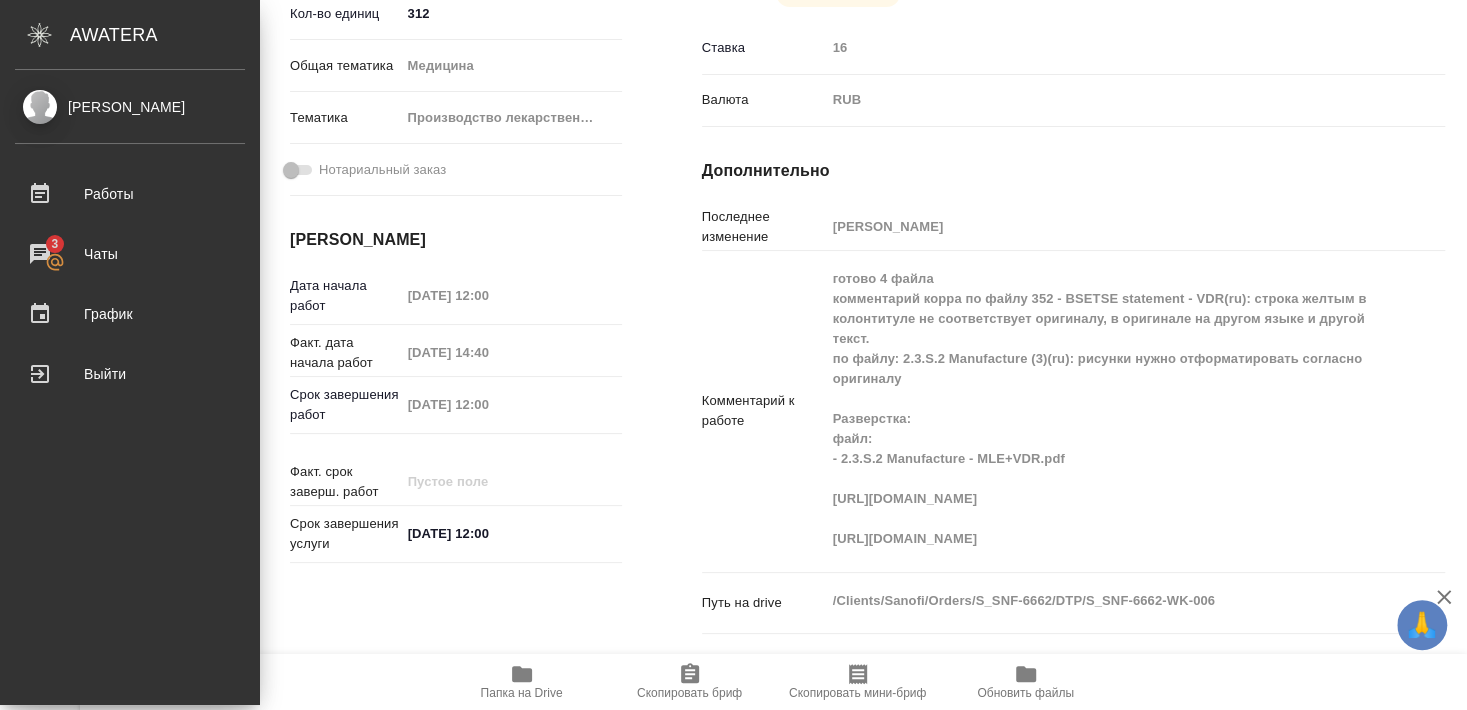 type on "x" 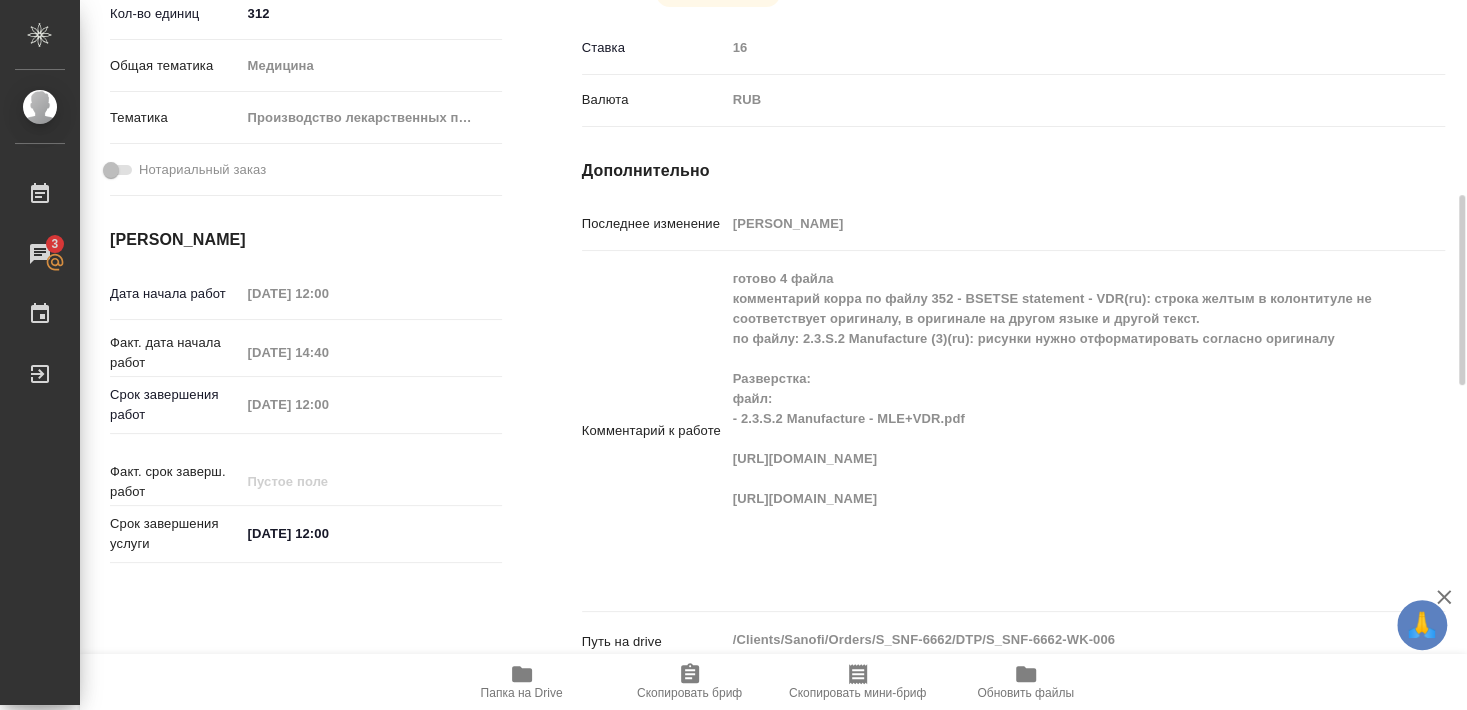 type on "x" 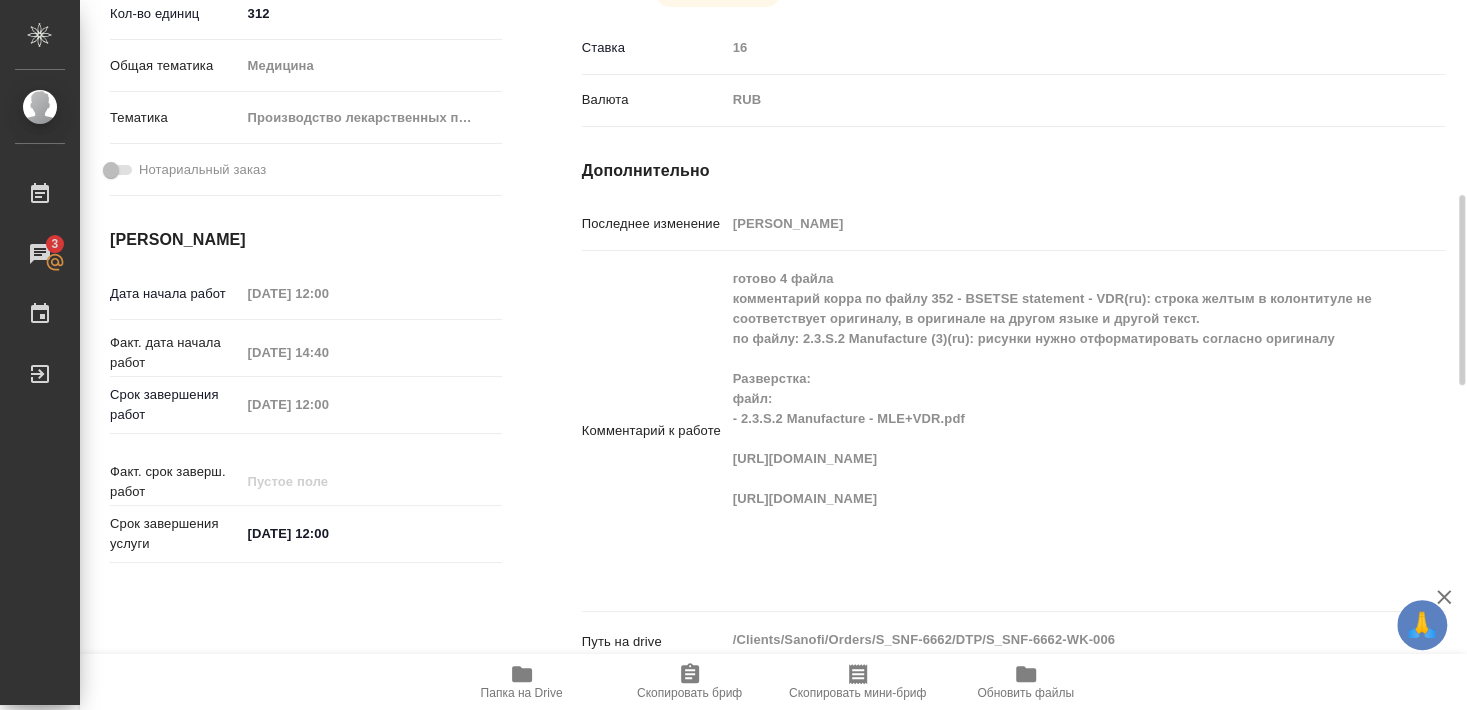 type on "x" 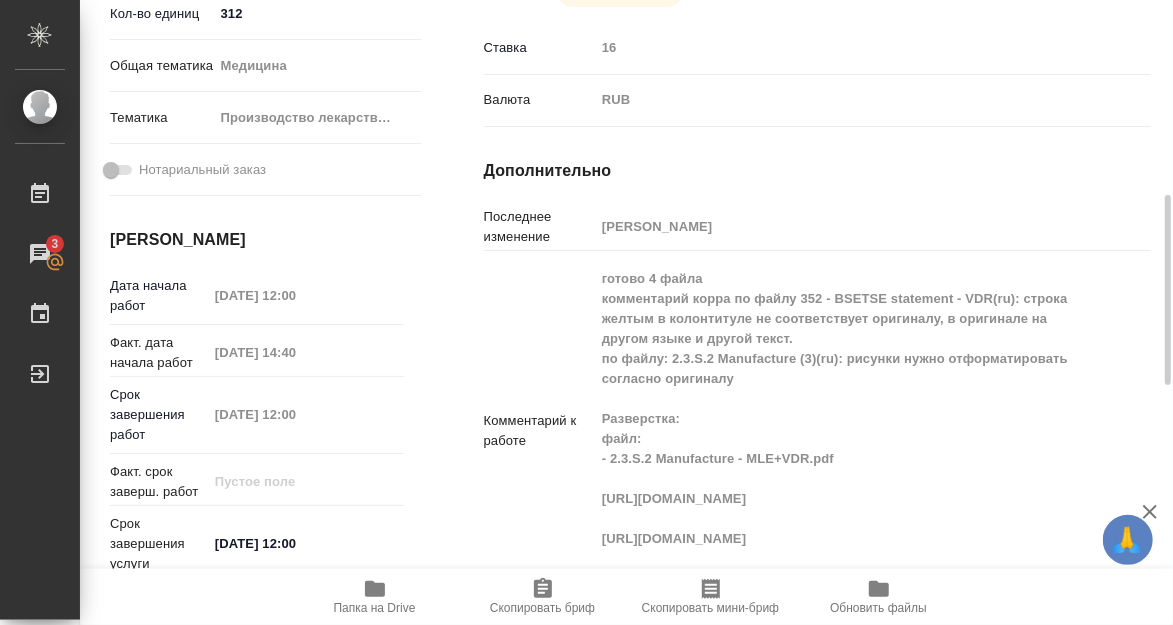 scroll, scrollTop: 564, scrollLeft: 0, axis: vertical 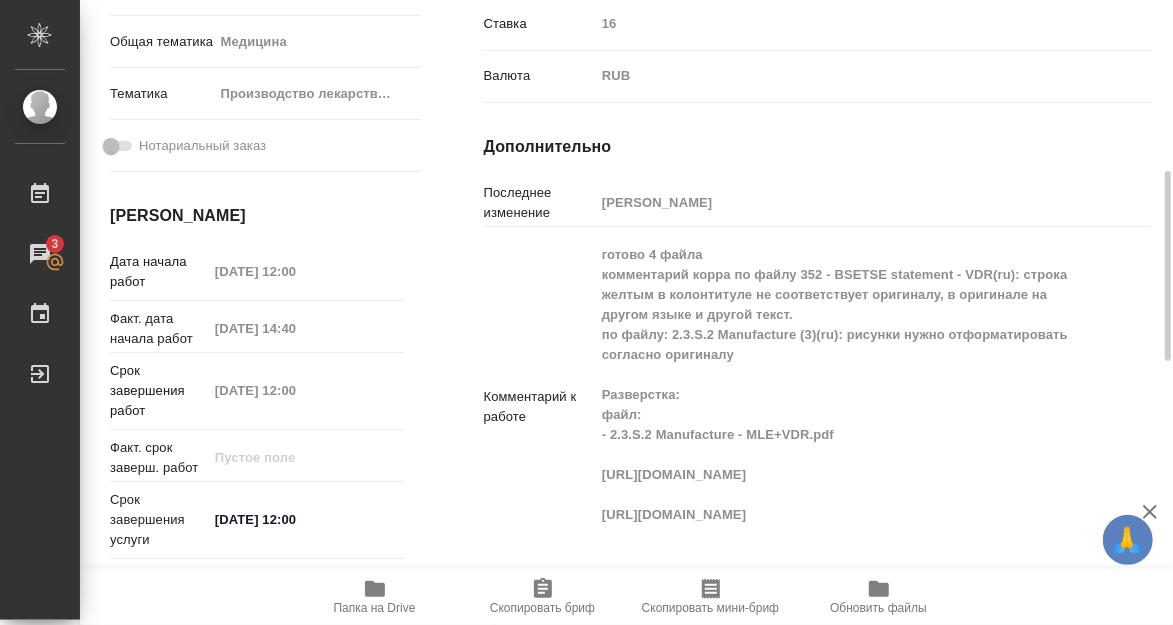 type on "x" 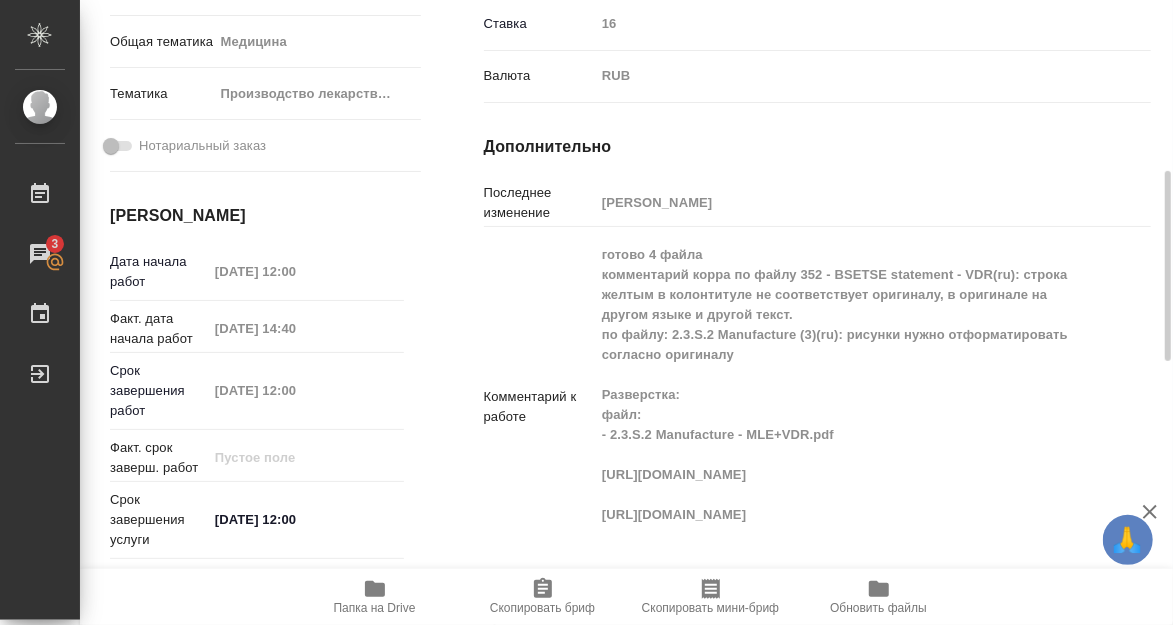 type on "x" 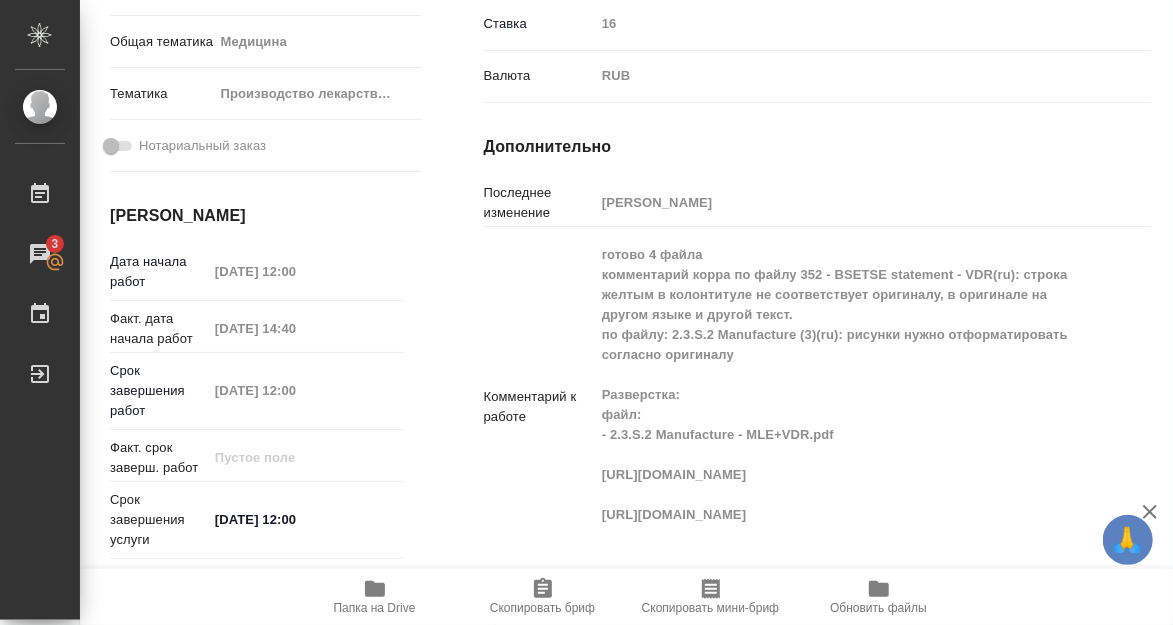 type on "x" 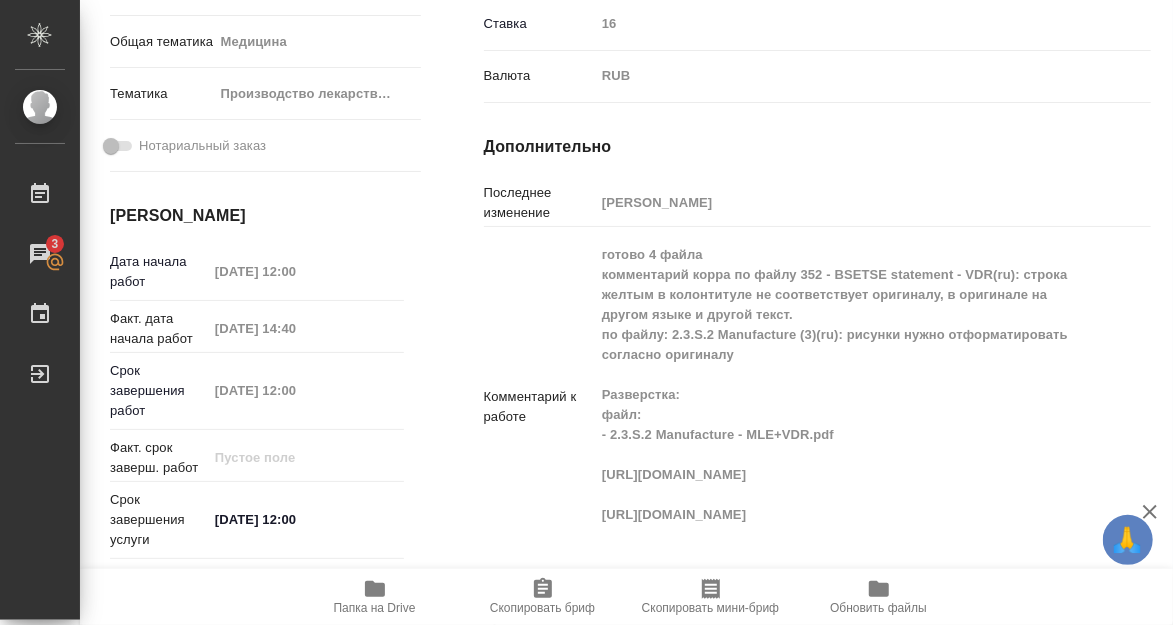 type on "x" 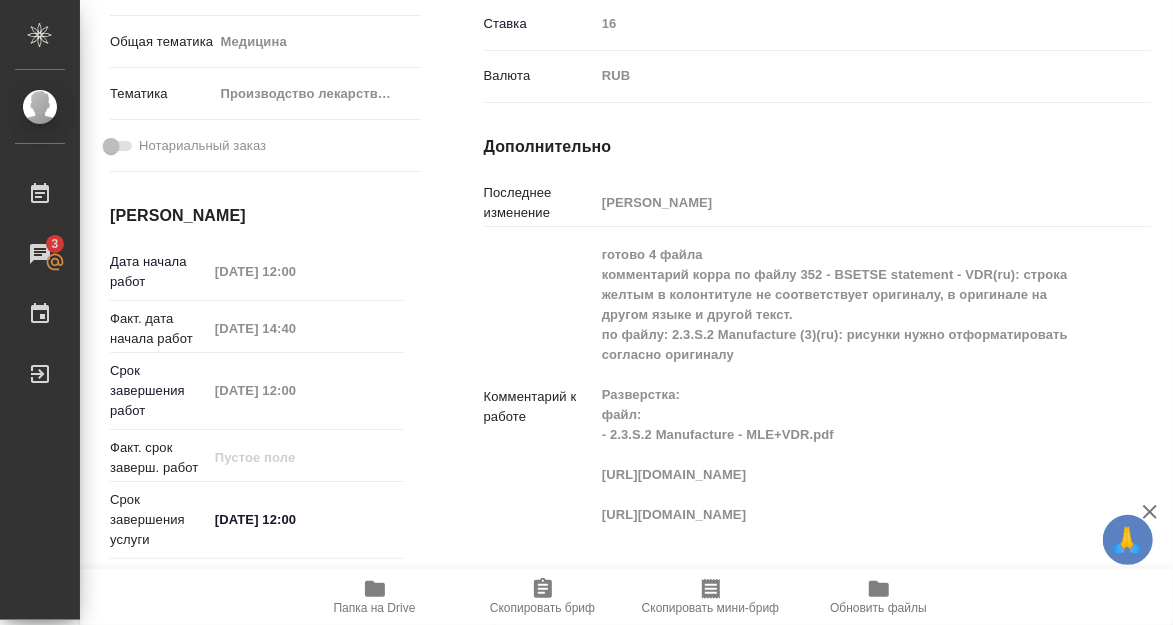type on "x" 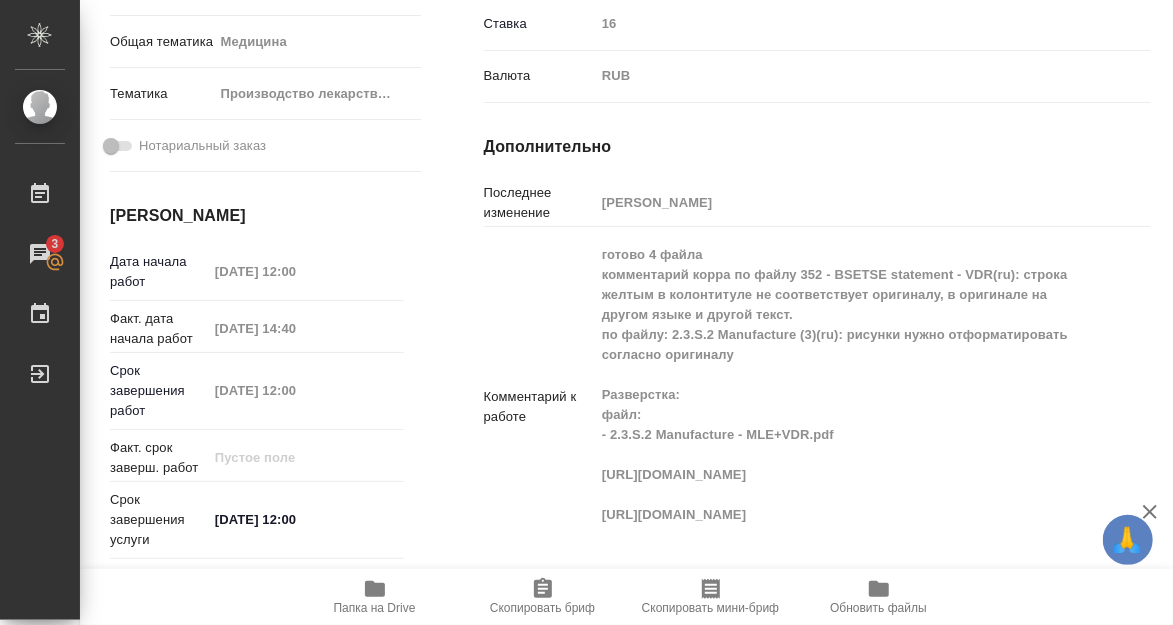 type on "x" 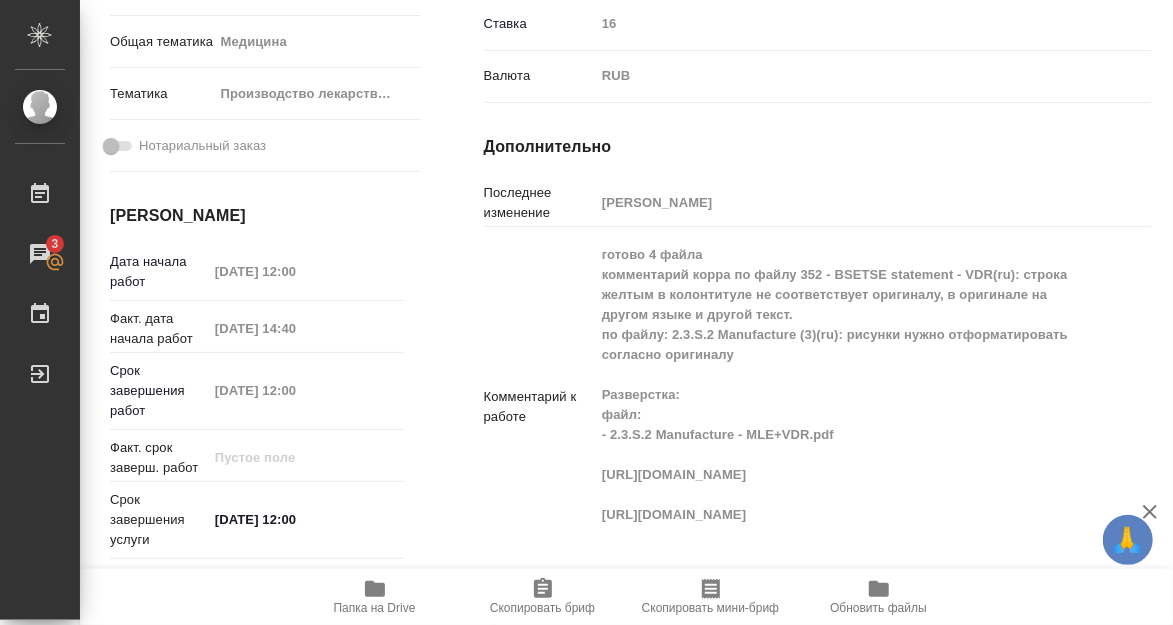scroll, scrollTop: 780, scrollLeft: 0, axis: vertical 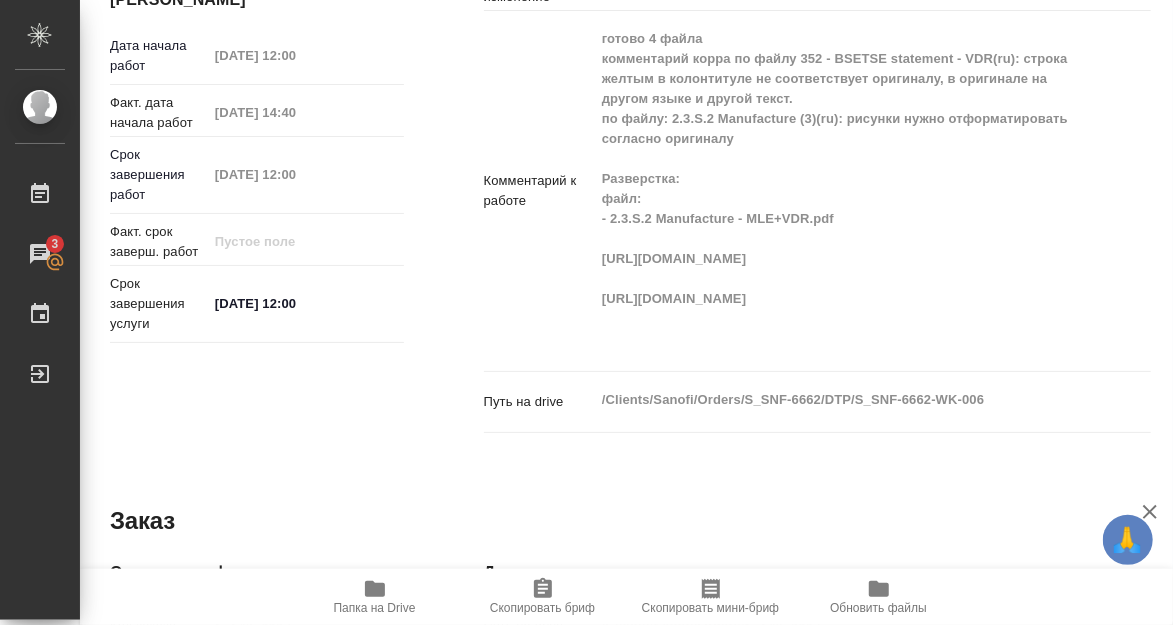click 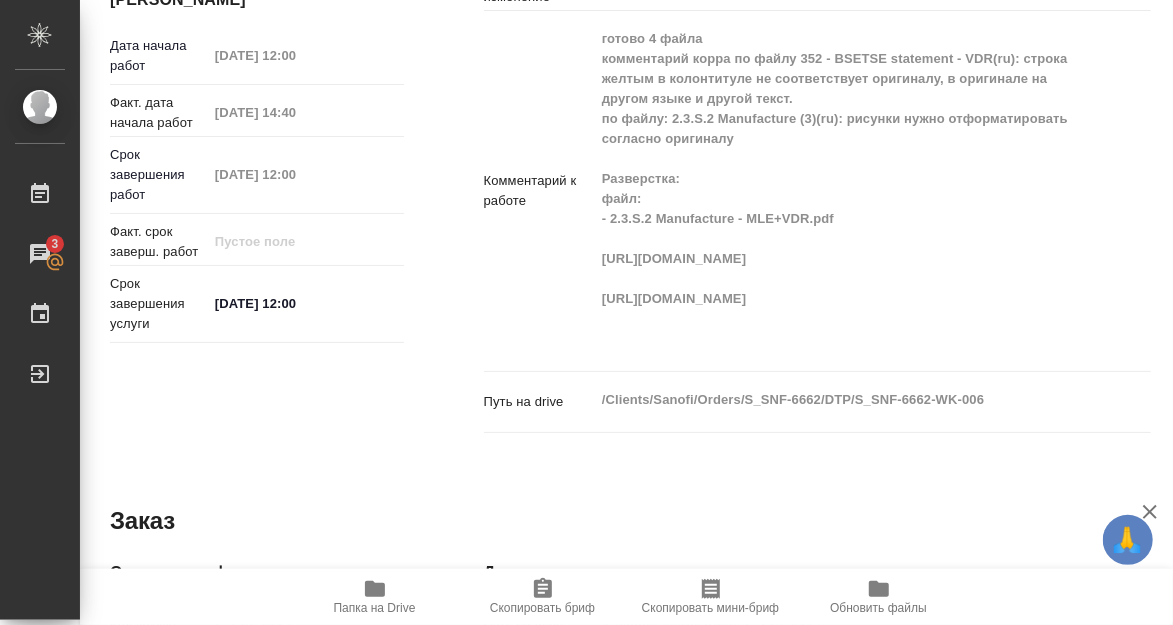 type 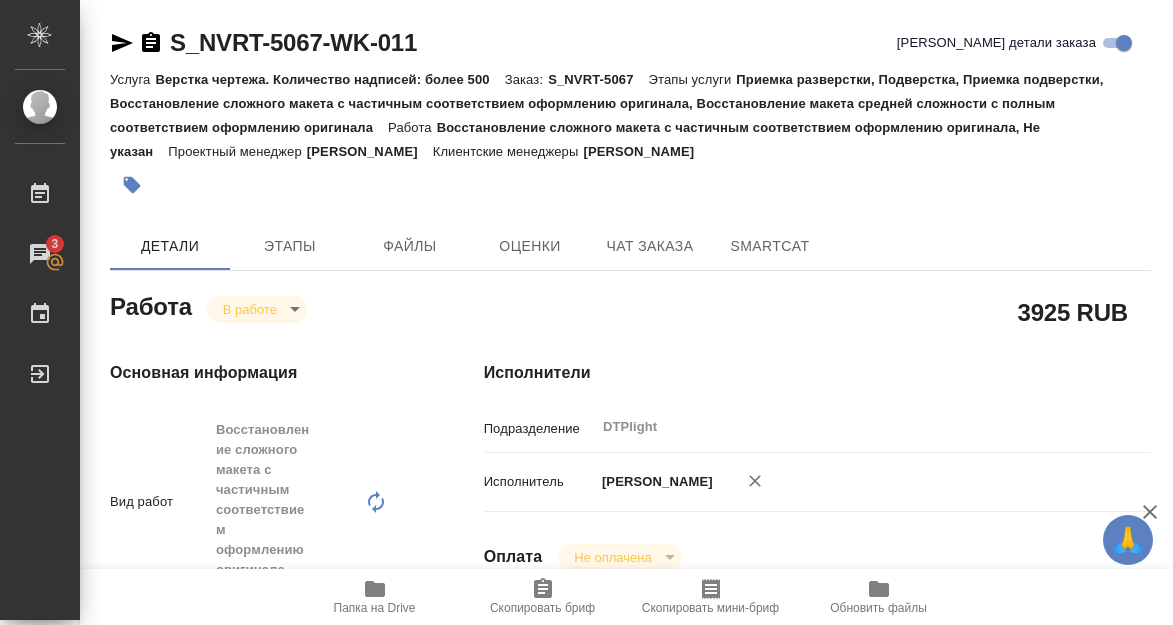 scroll, scrollTop: 0, scrollLeft: 0, axis: both 